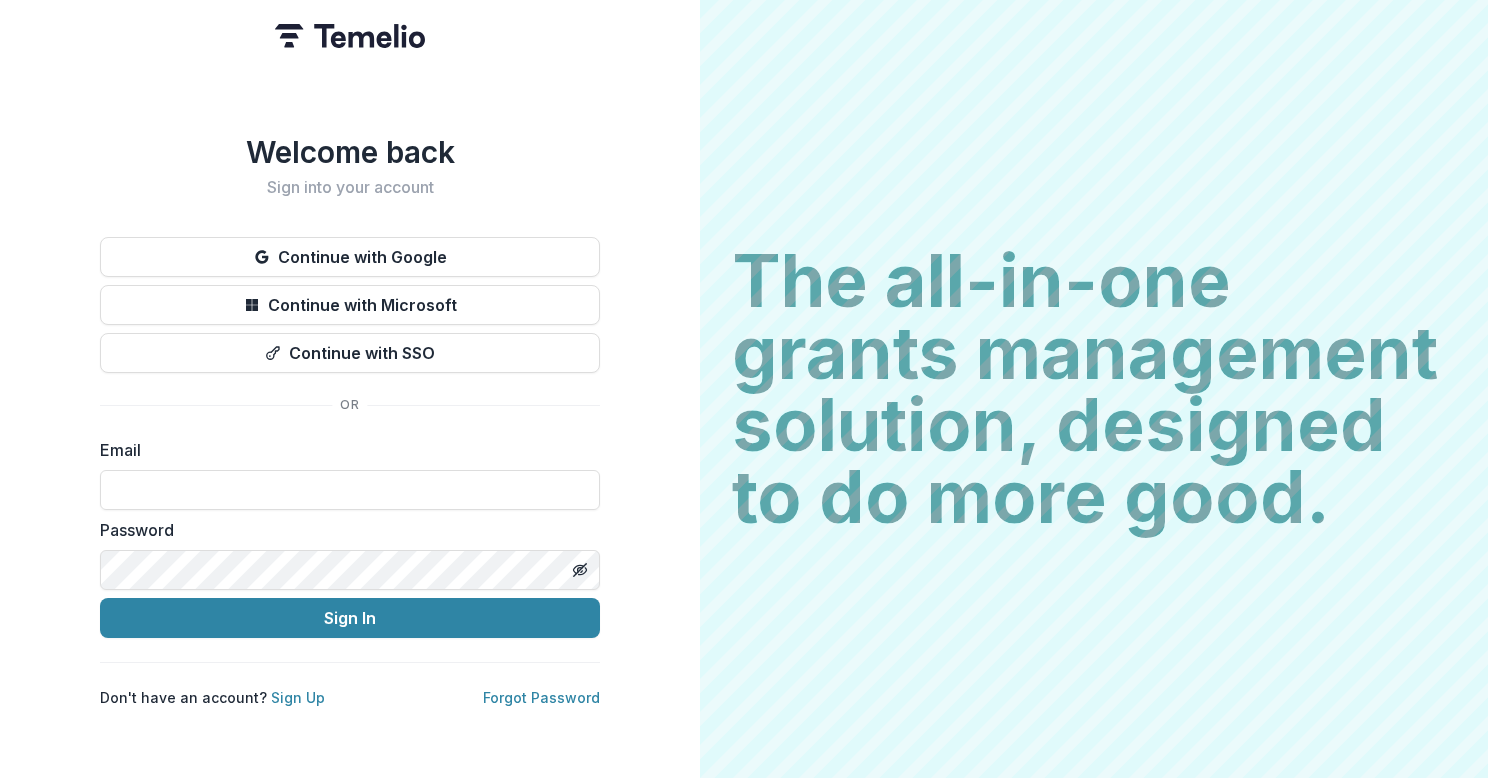 scroll, scrollTop: 0, scrollLeft: 0, axis: both 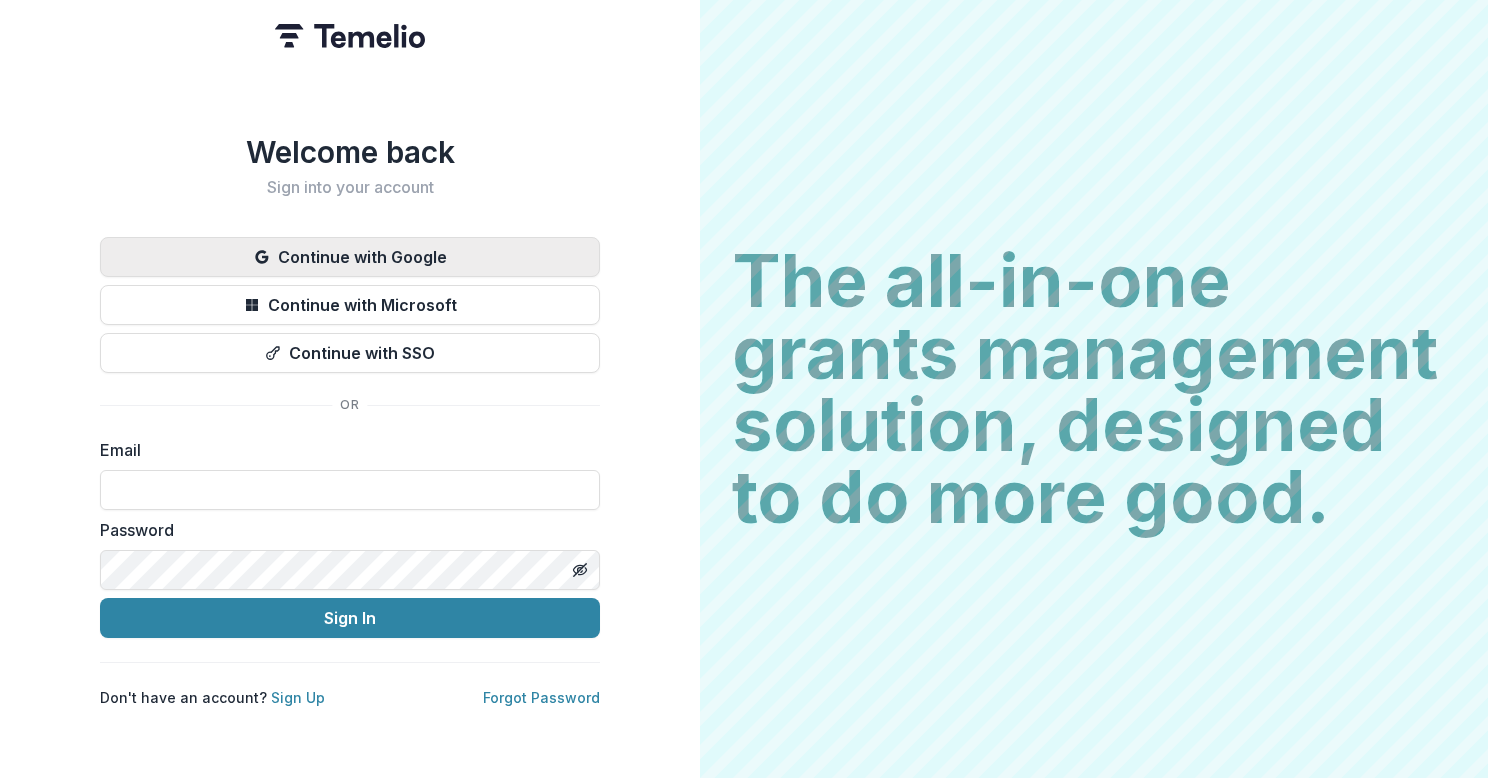 click on "Continue with Google" at bounding box center [350, 257] 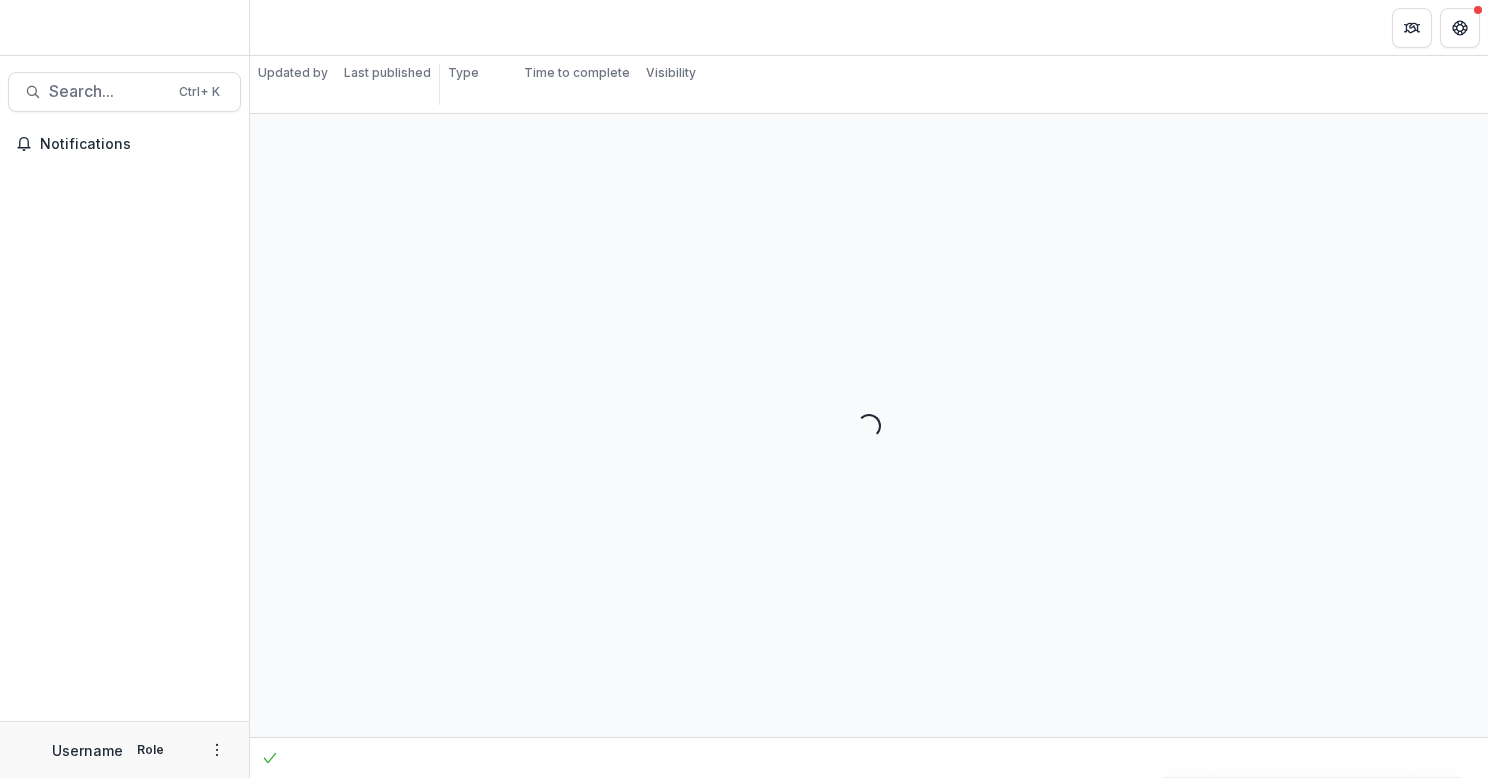 scroll, scrollTop: 0, scrollLeft: 0, axis: both 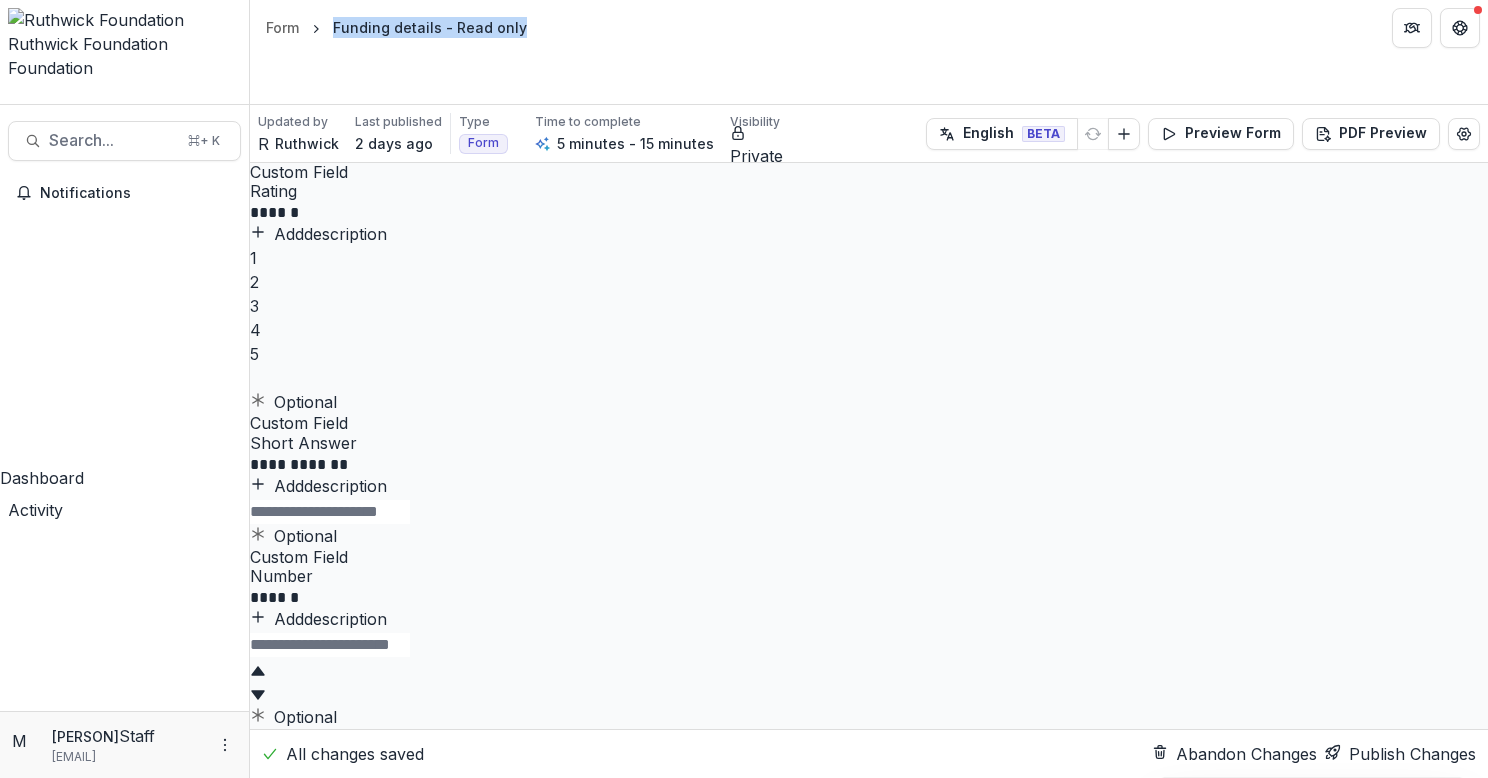 drag, startPoint x: 560, startPoint y: 25, endPoint x: 333, endPoint y: 28, distance: 227.01982 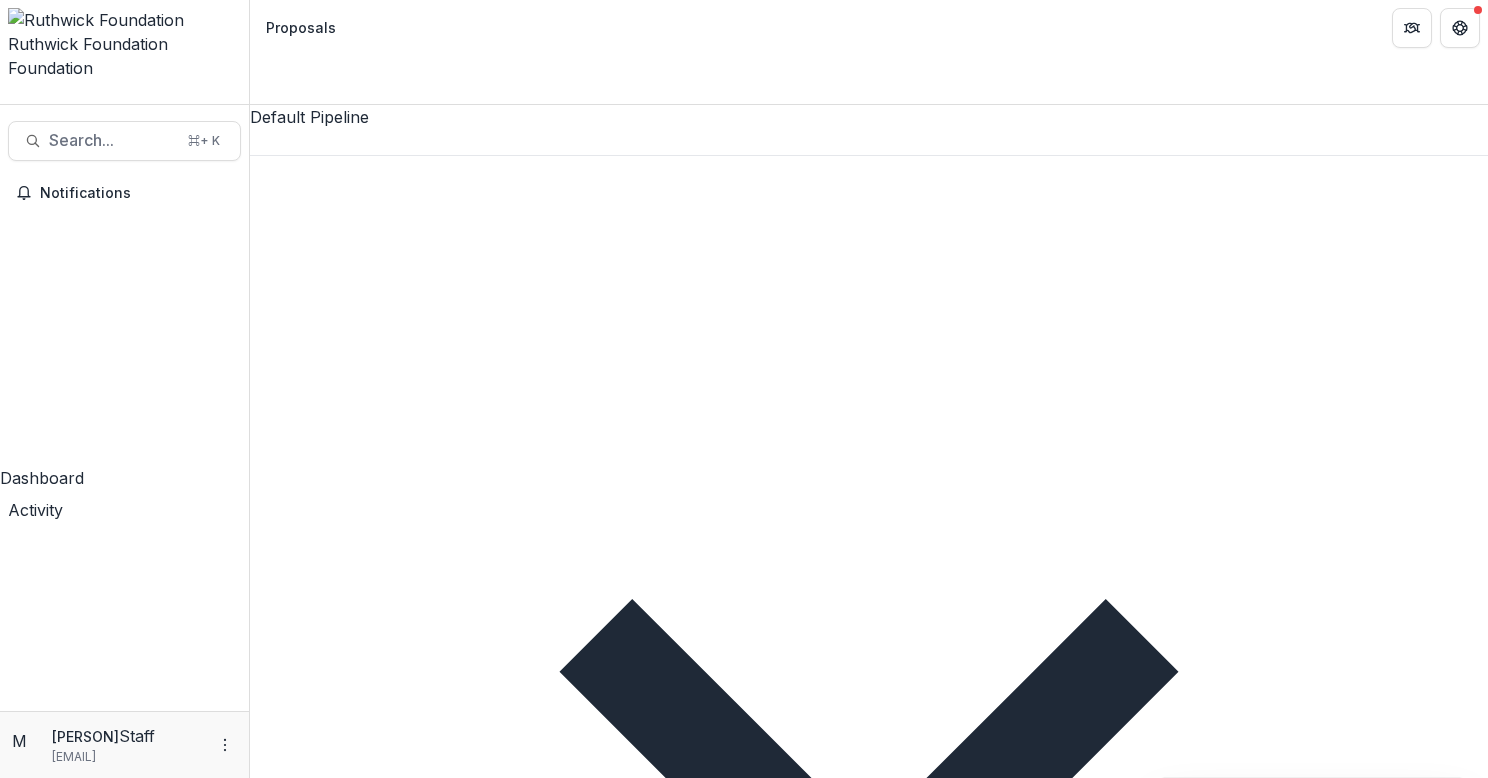 click on "Form Builder" at bounding box center (124, 1634) 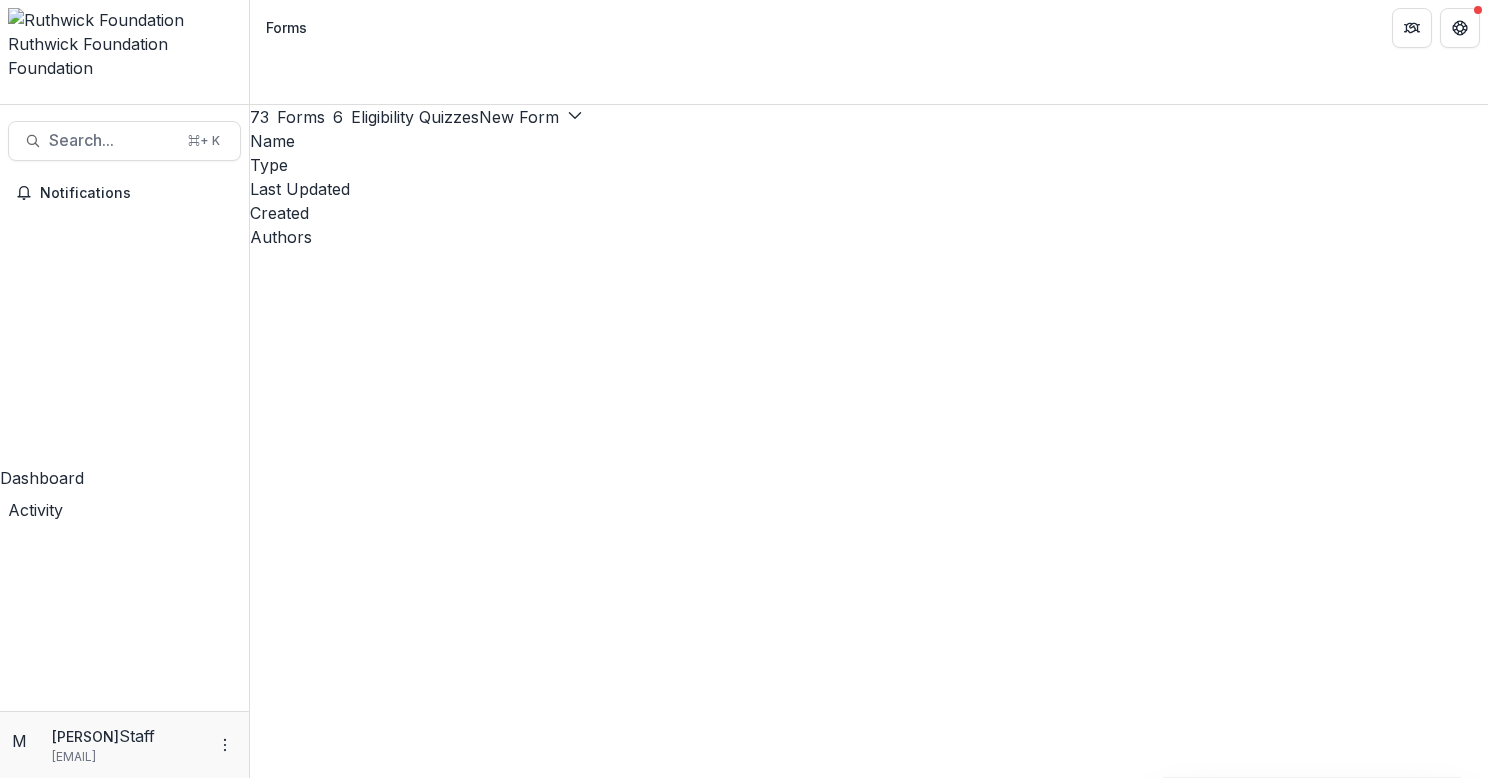 click 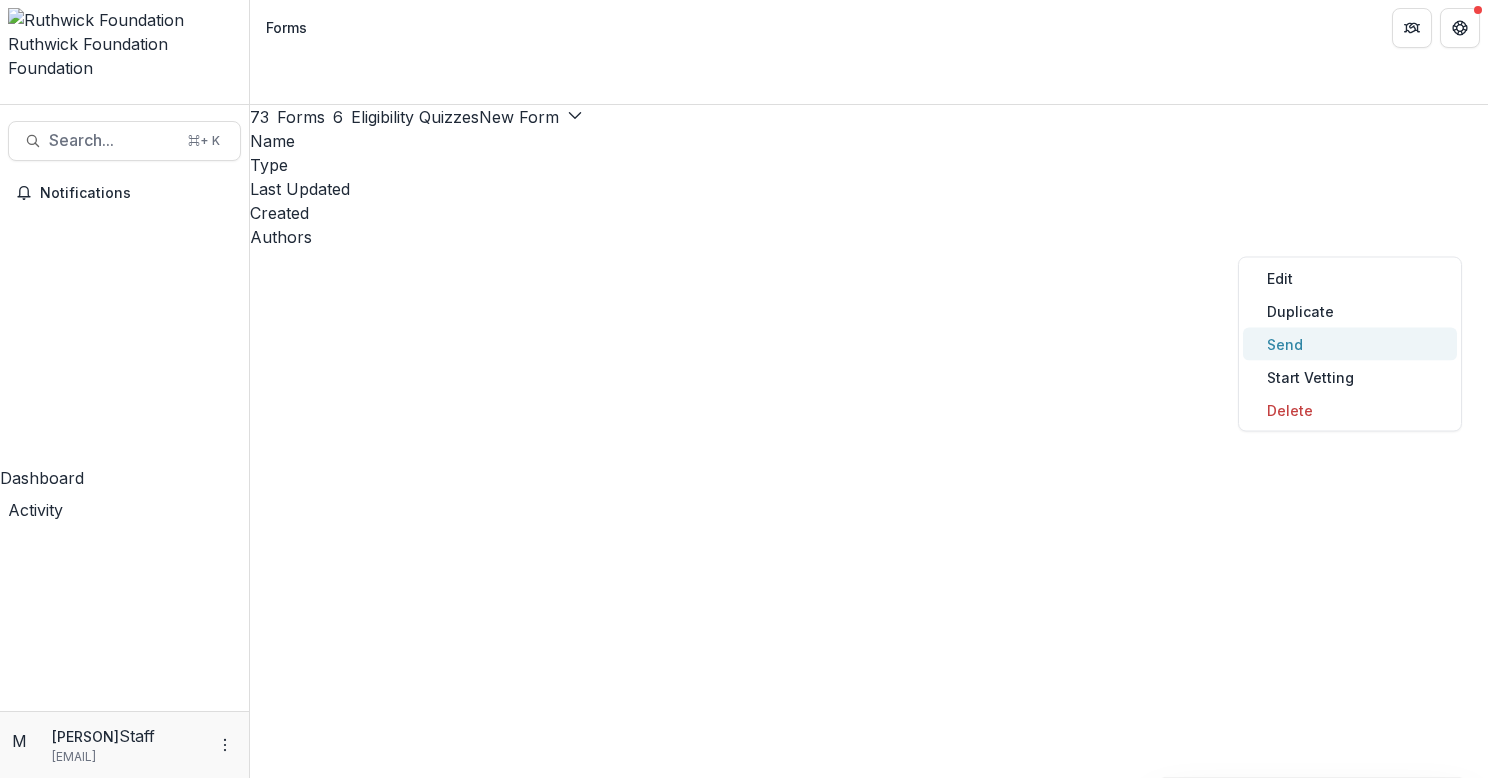 click on "Send" at bounding box center [1350, 344] 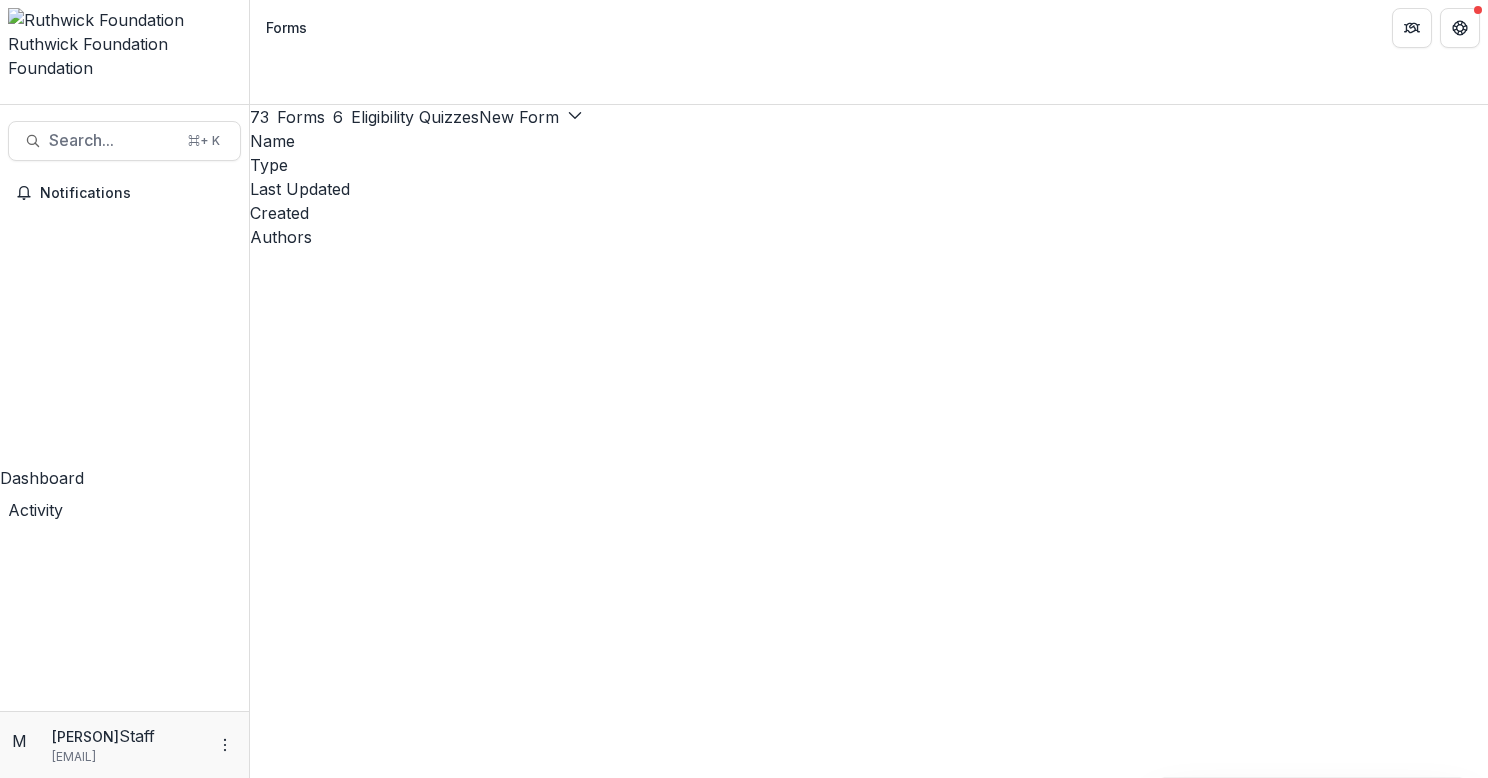 click on "Next" at bounding box center (18, 7183) 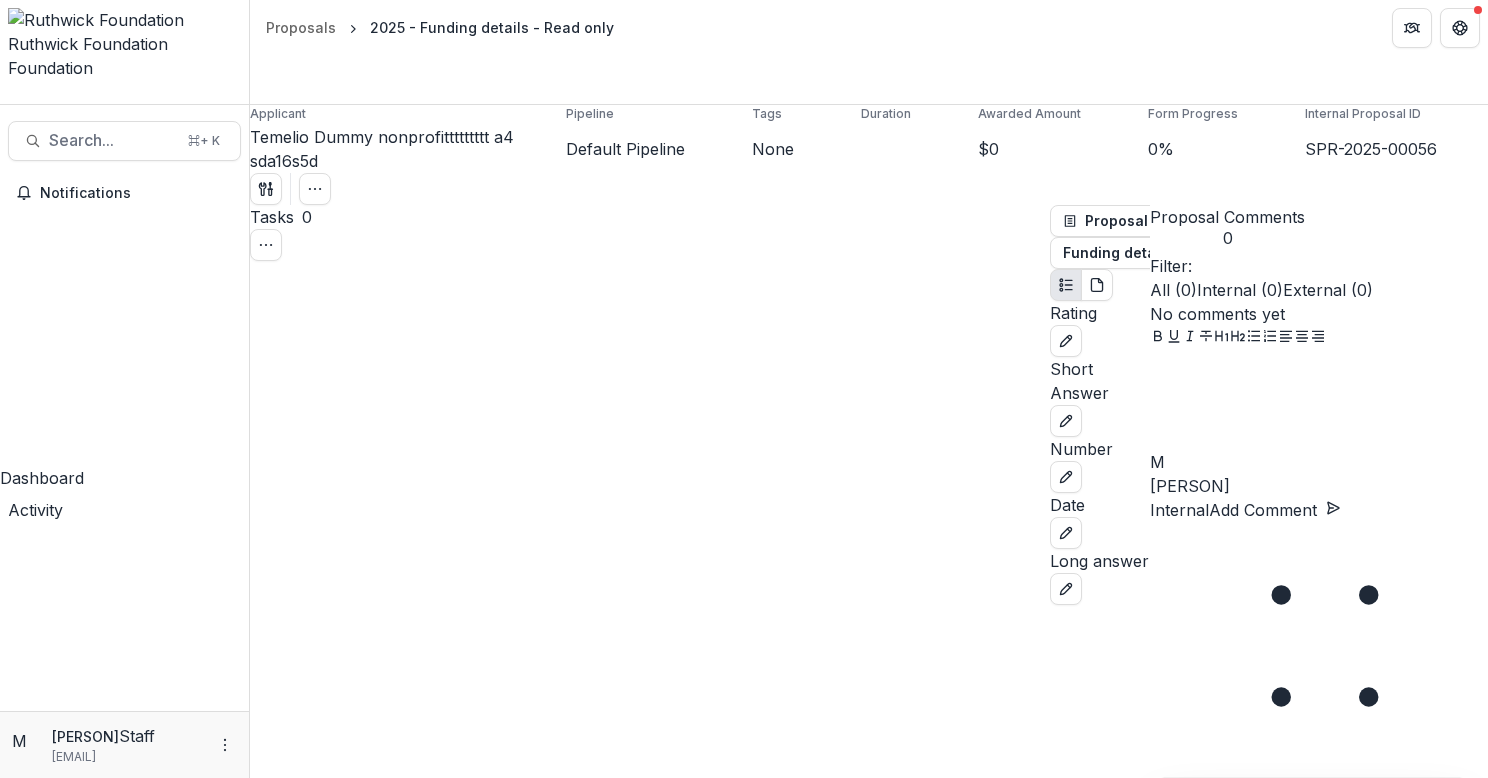scroll, scrollTop: 0, scrollLeft: 15, axis: horizontal 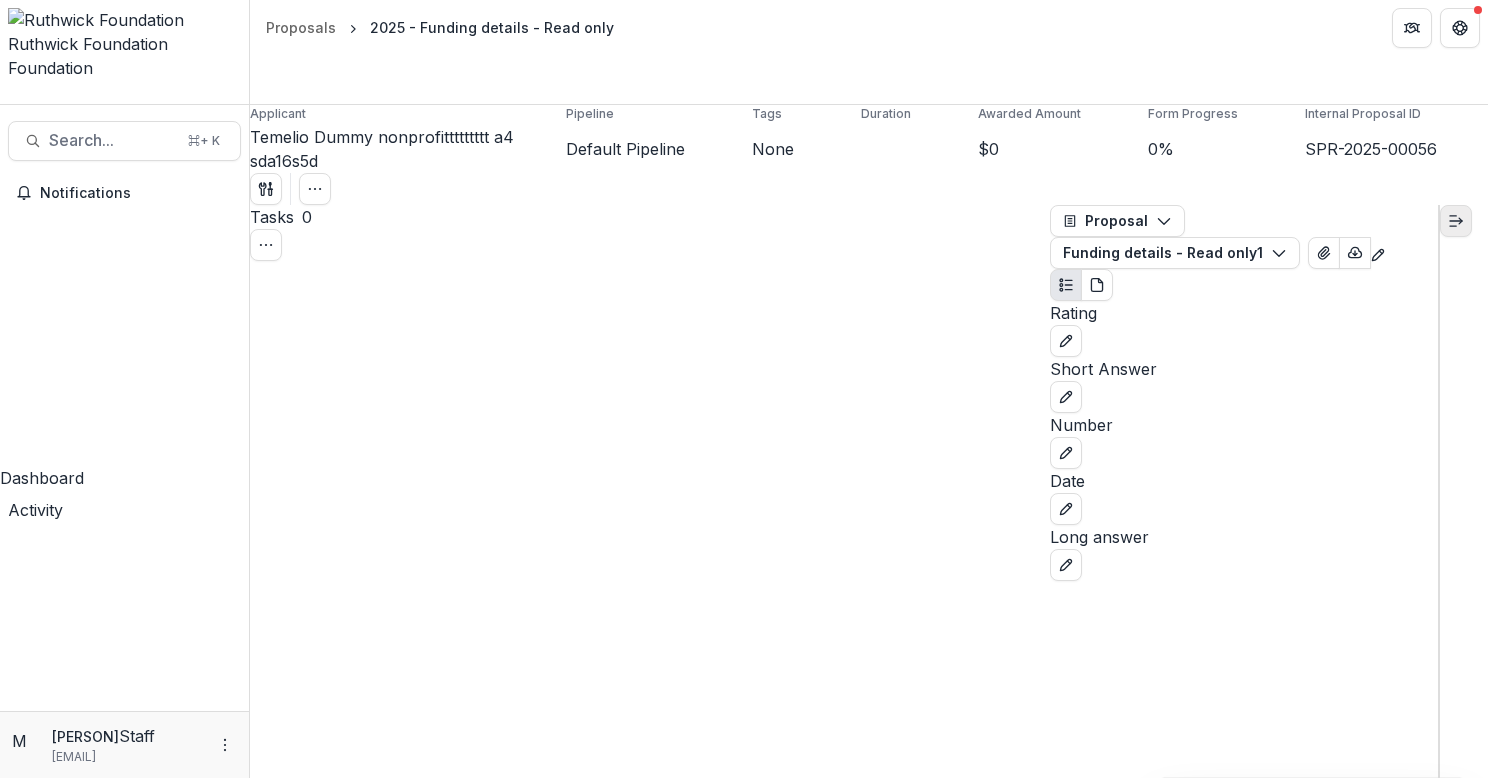 click 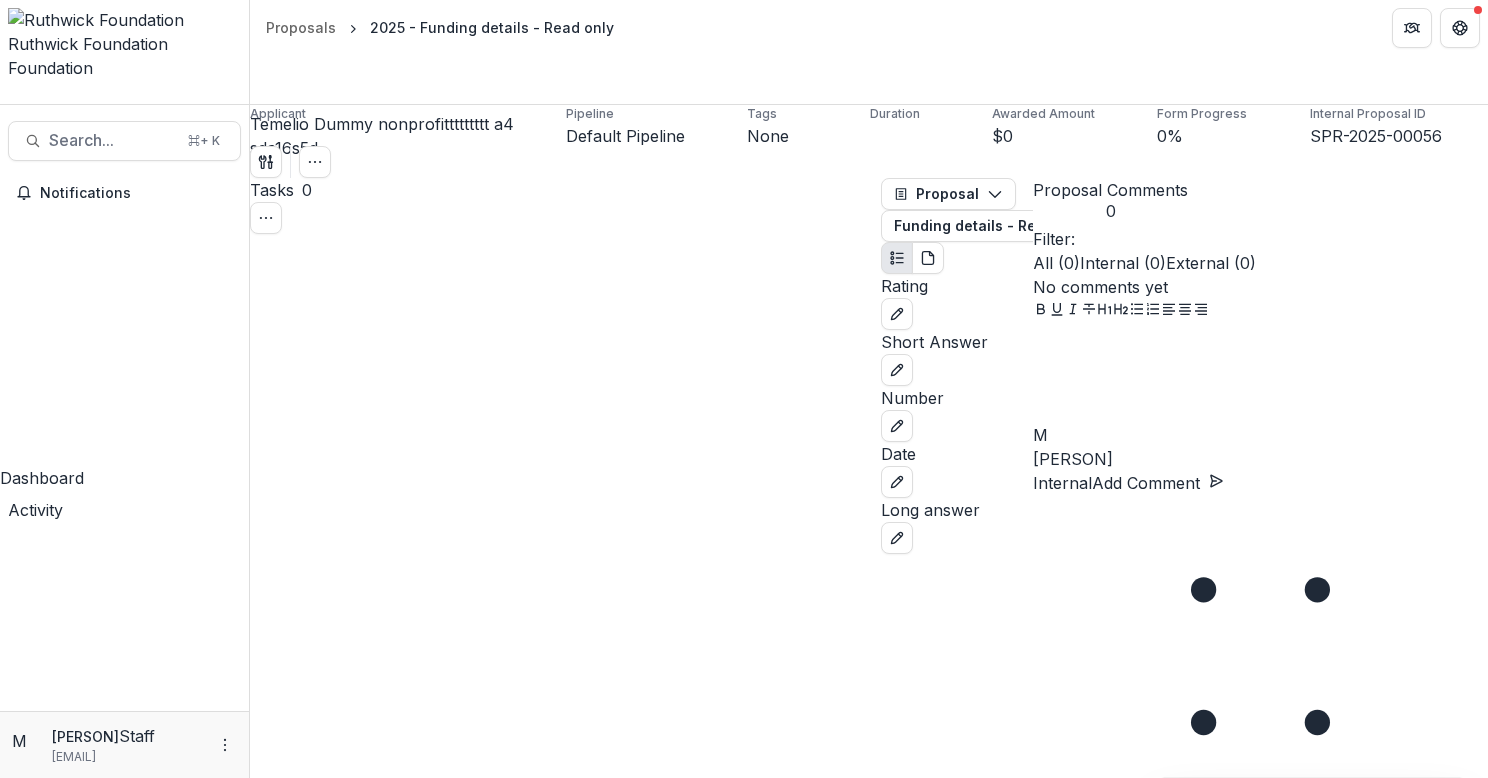 click on "Move to Submitted" at bounding box center (334, 1612) 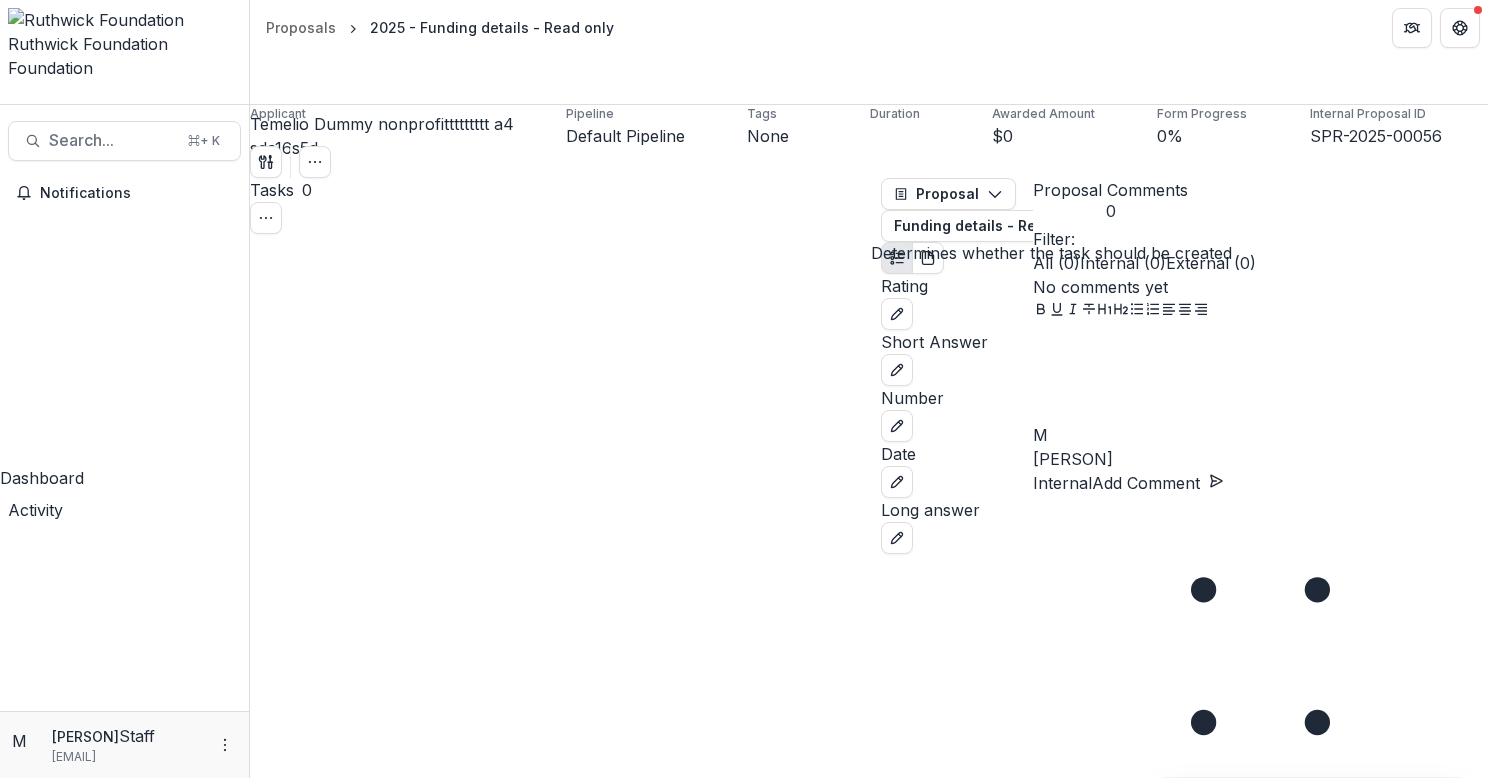 click at bounding box center (159, 932) 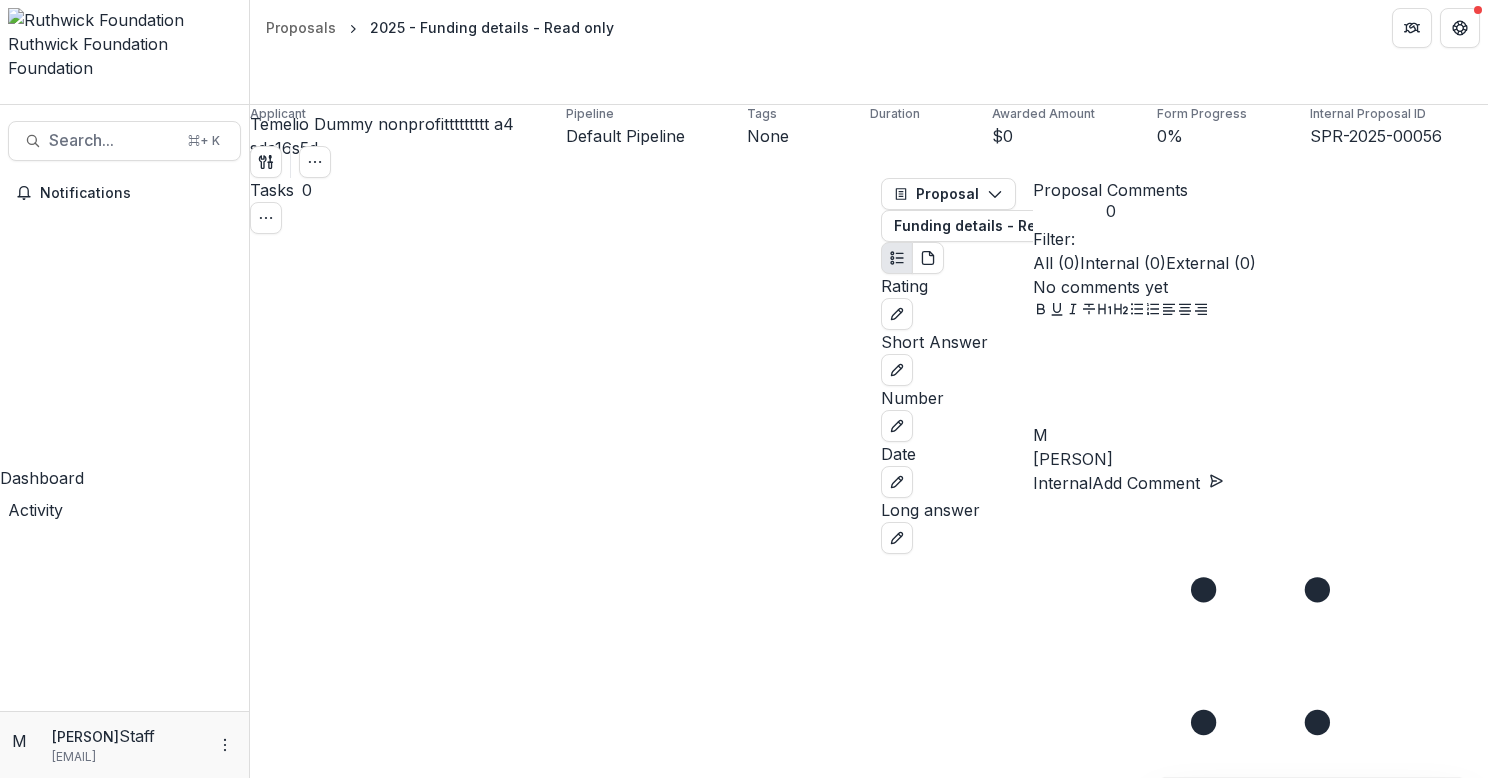 click at bounding box center (230, 2495) 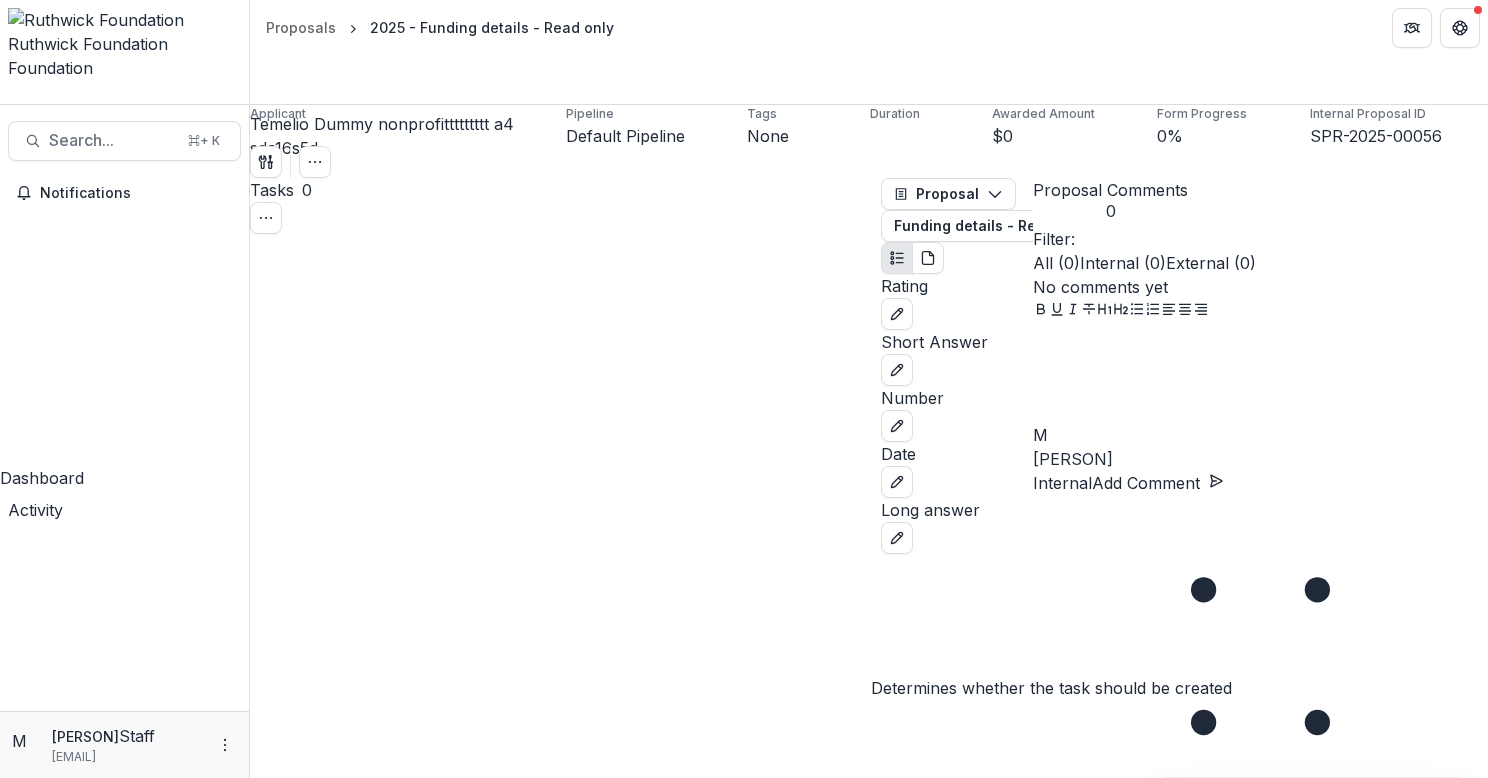 click at bounding box center [152, 8747] 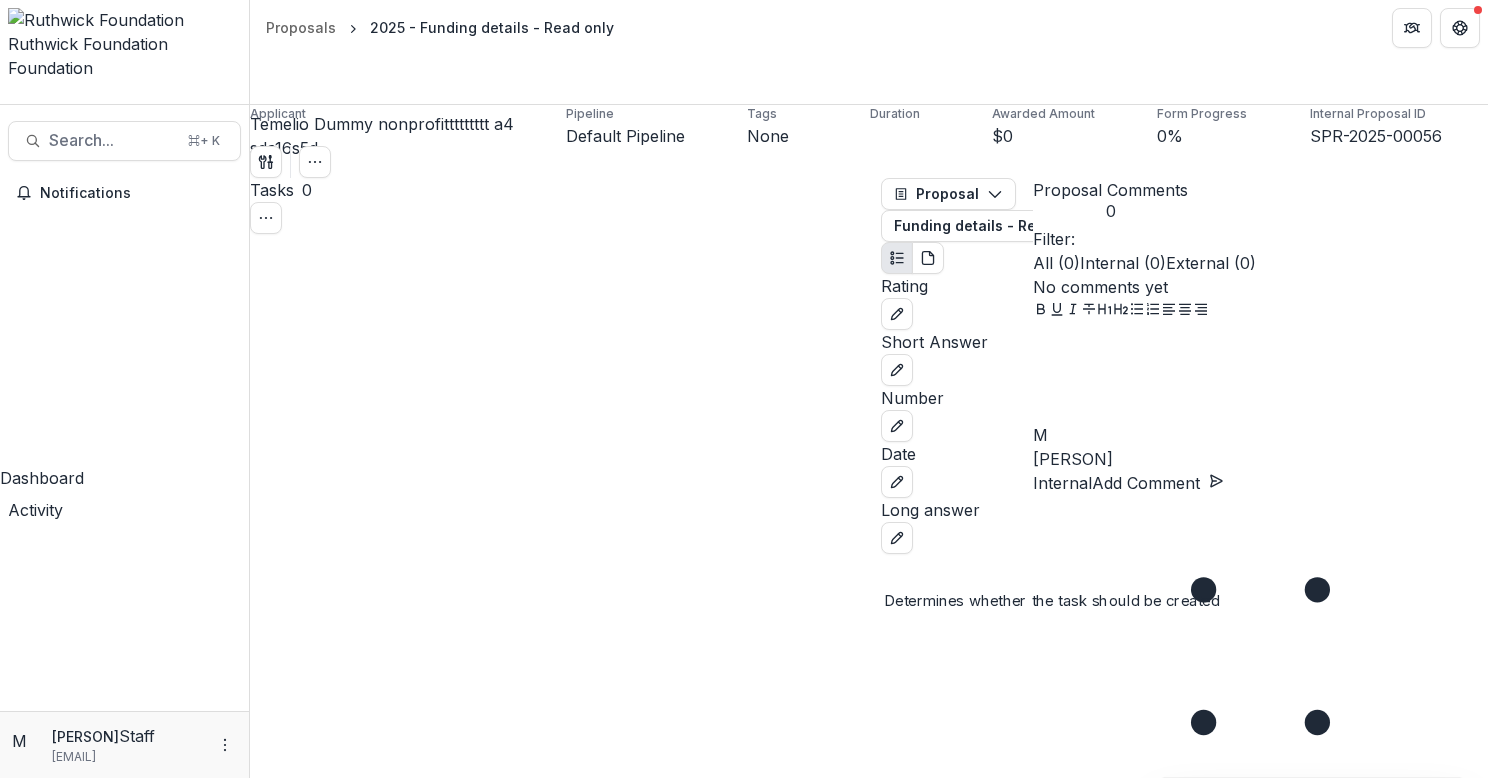 scroll, scrollTop: 335, scrollLeft: 0, axis: vertical 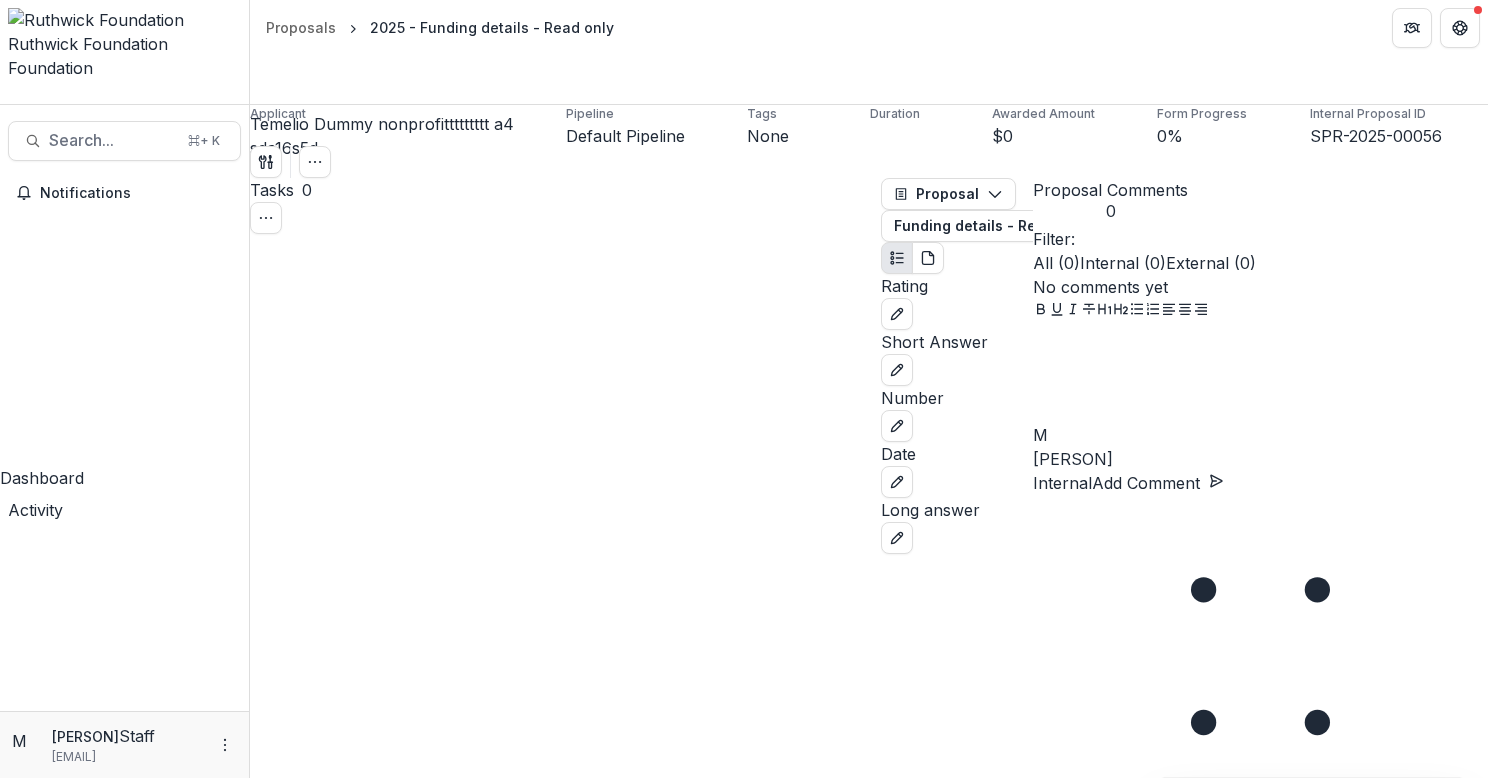 click on "Save" at bounding box center [71, 10563] 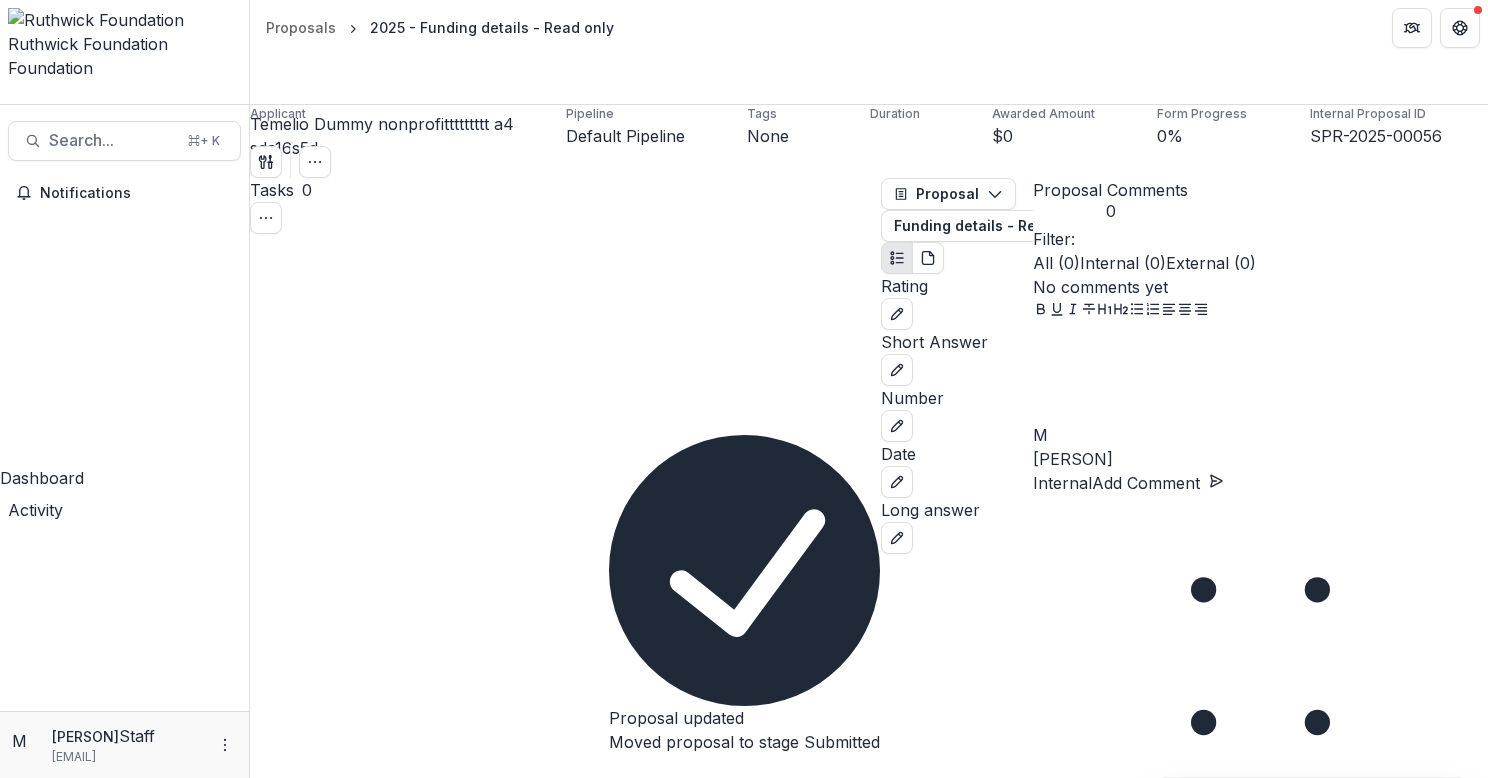 click 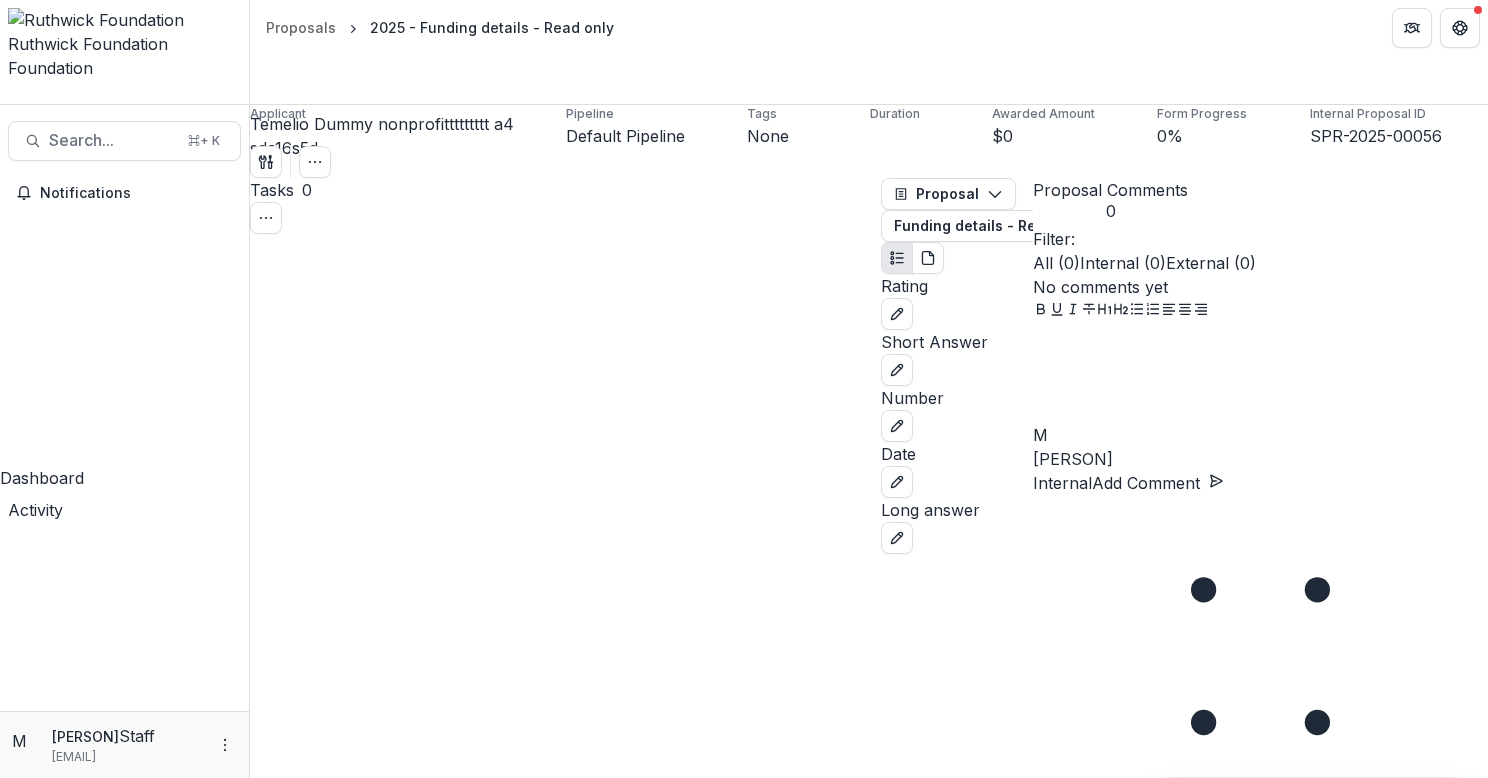 click on "Move to In Review" at bounding box center (333, 1612) 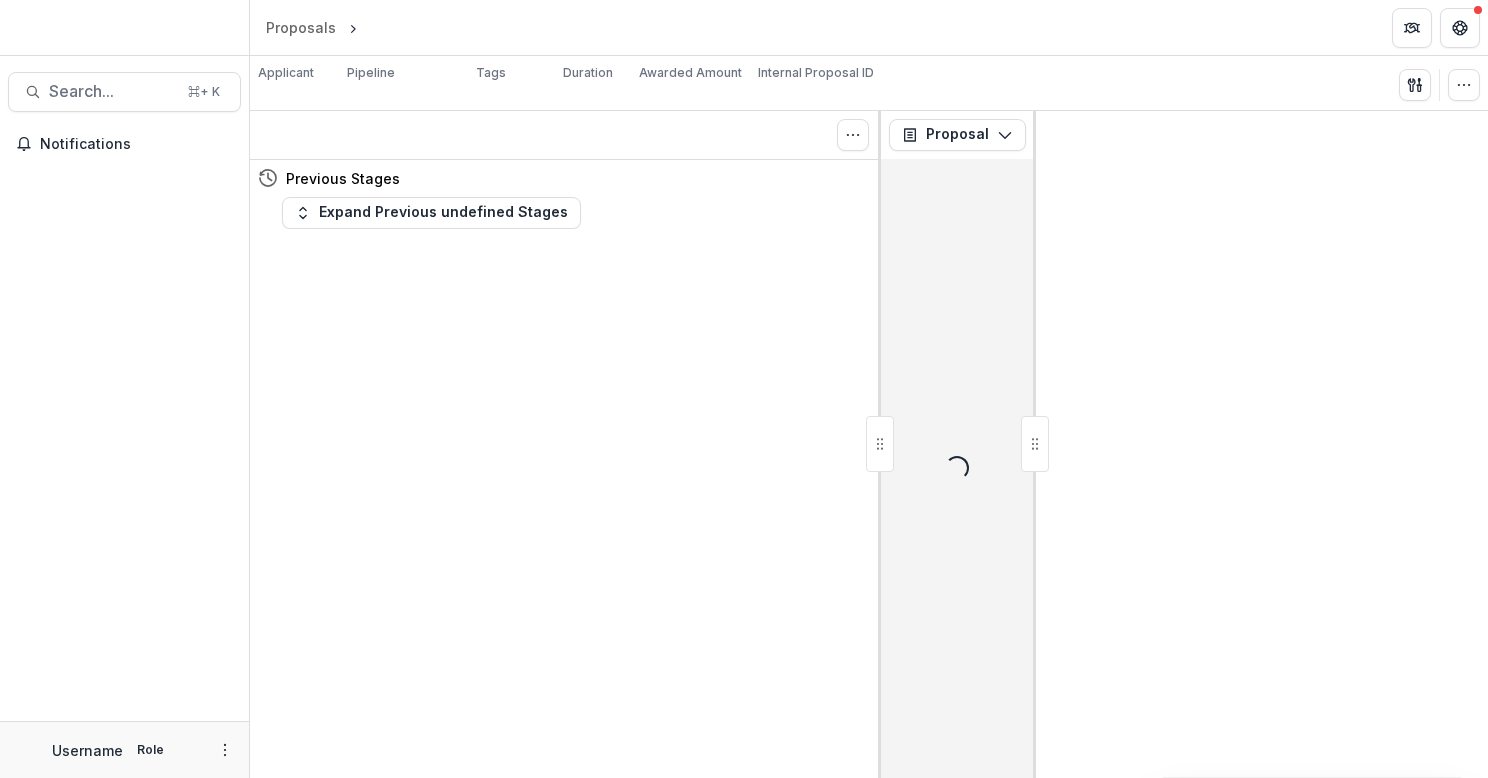 scroll, scrollTop: 0, scrollLeft: 0, axis: both 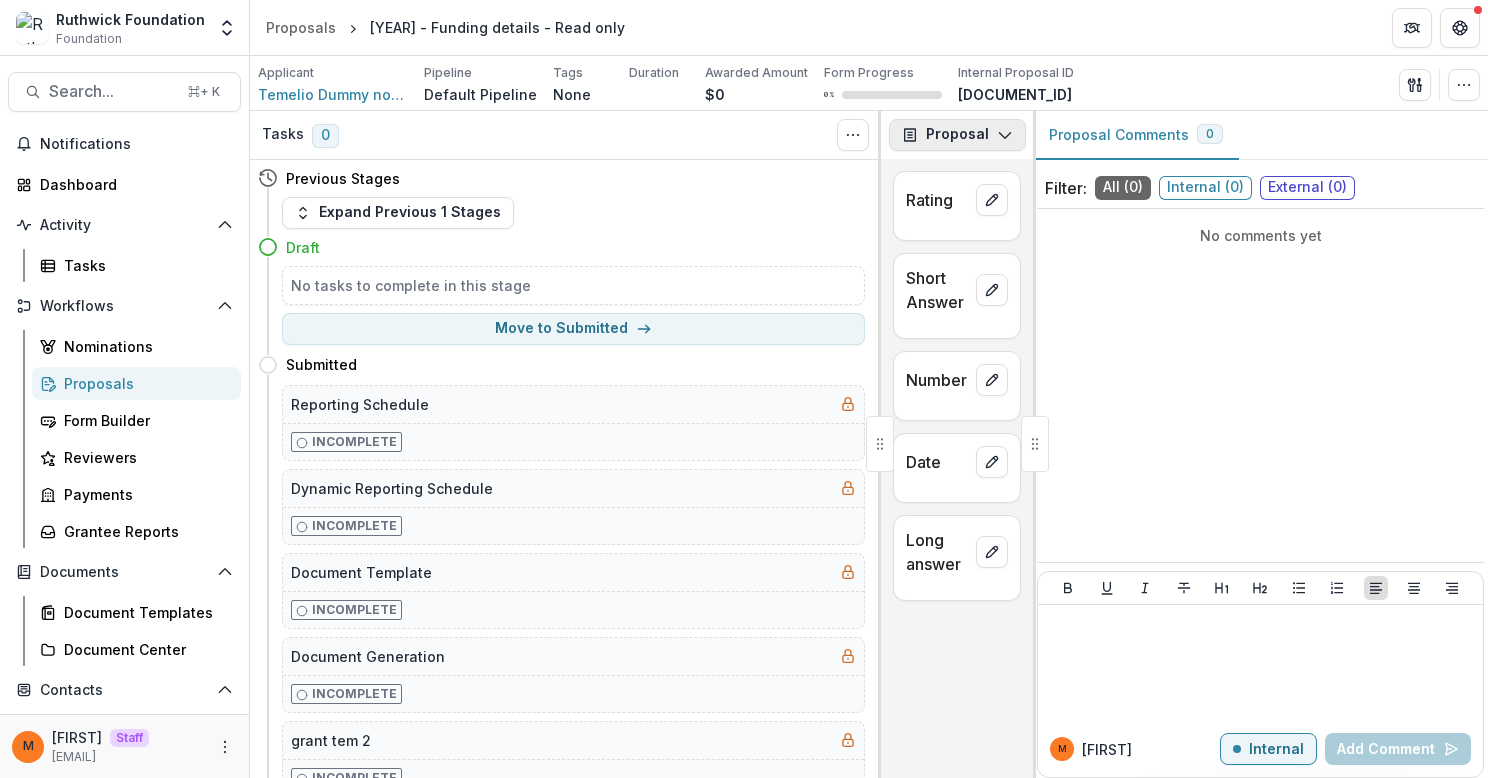 click on "Proposal" at bounding box center [957, 135] 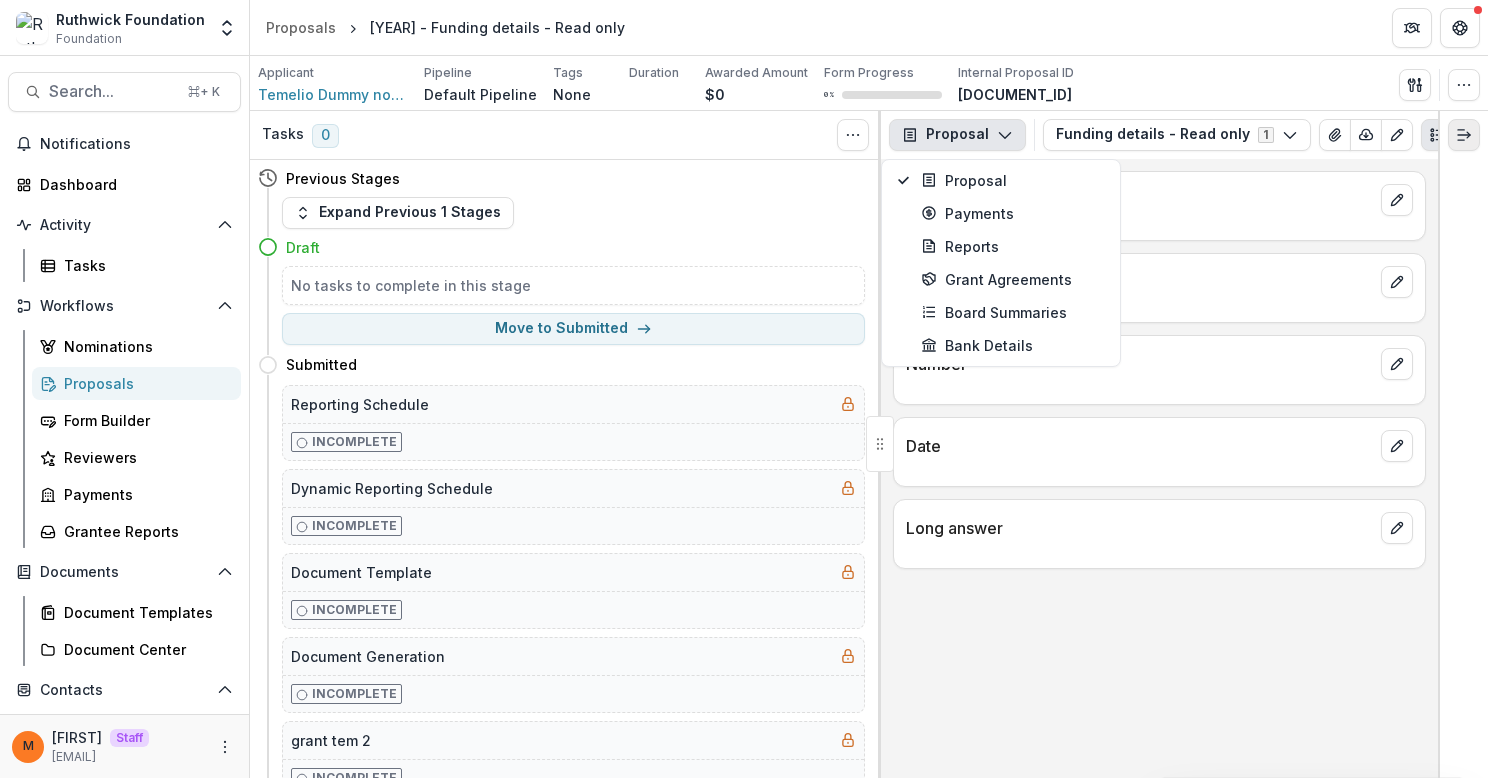 click at bounding box center (1464, 135) 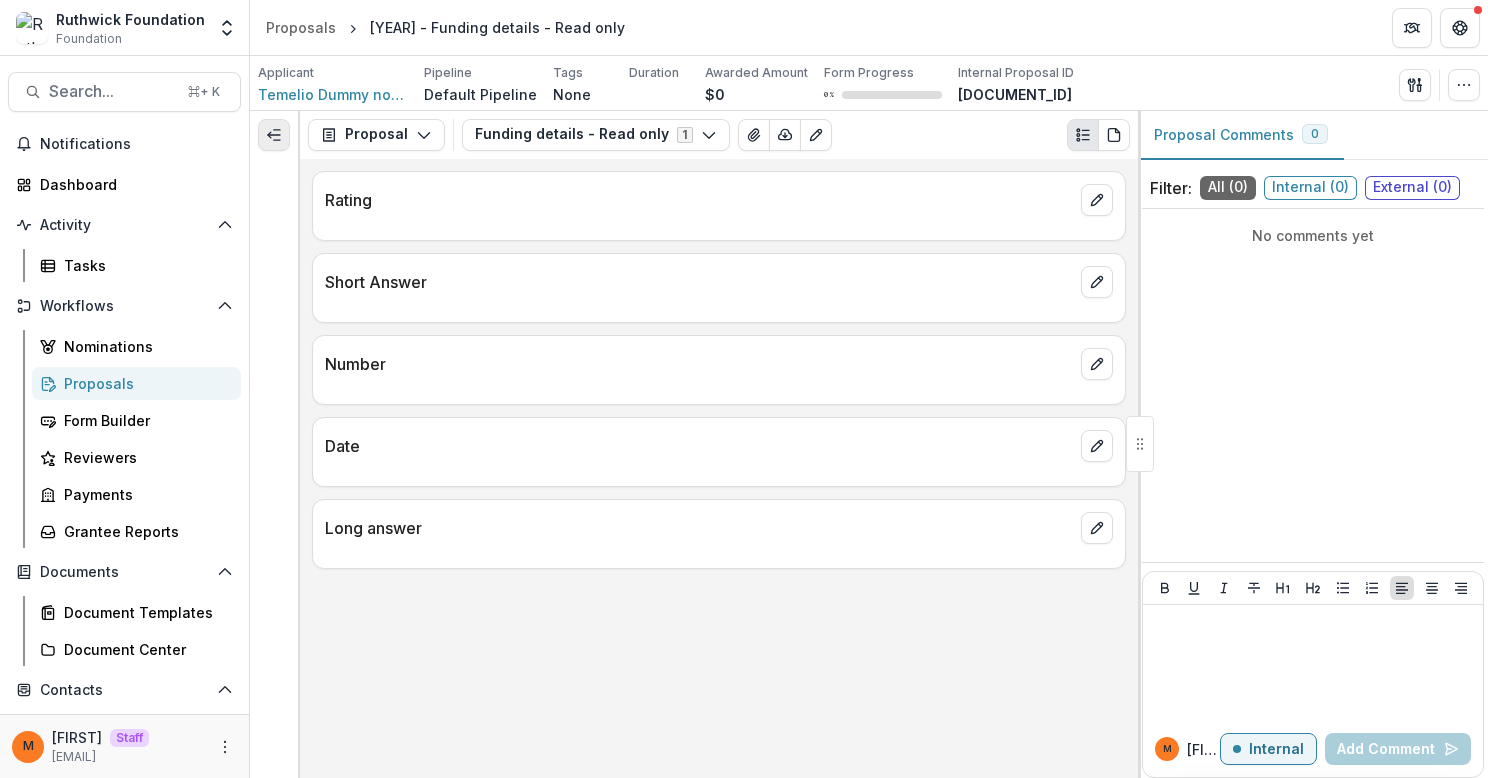 click 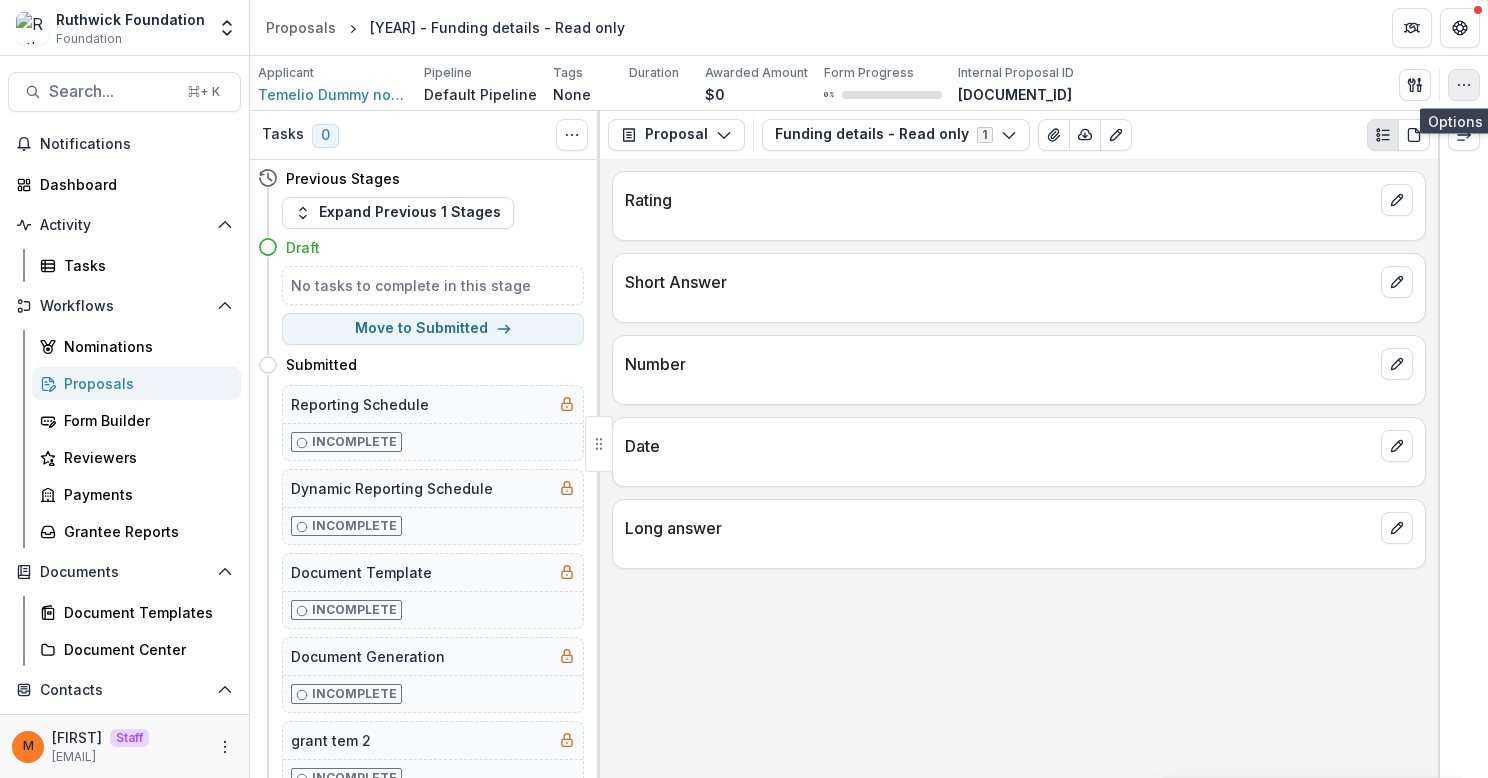 click 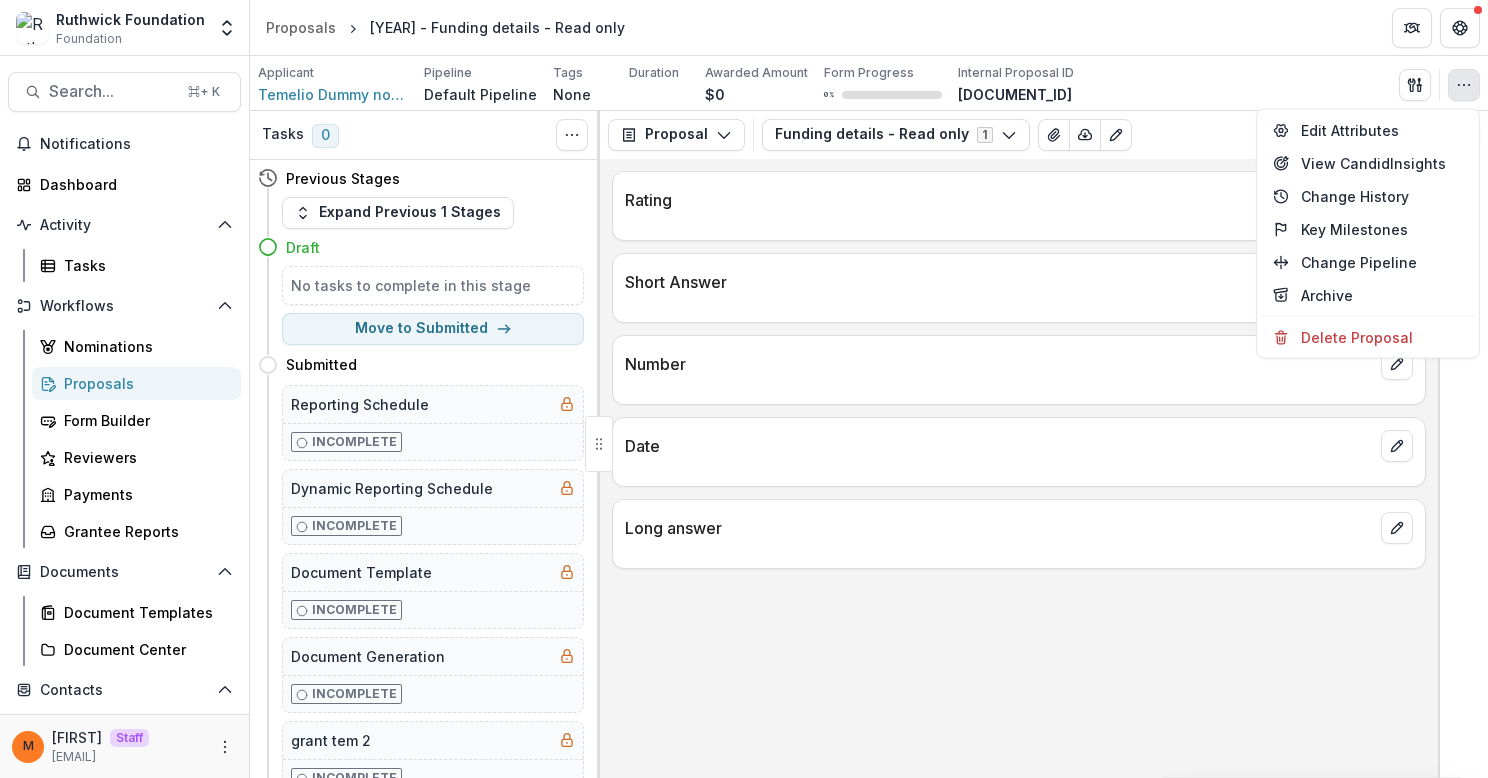 click on "Funding details - Read only 1 Forms (1) Funding details - Read only Configure forms Word Download Word Download (with field descriptions) Zip Download Preview Merged PDF Preview Merged PDF (Inline Images & PDFs) Preview Merged PDF (with field descriptions) Custom Download" at bounding box center [1096, 135] 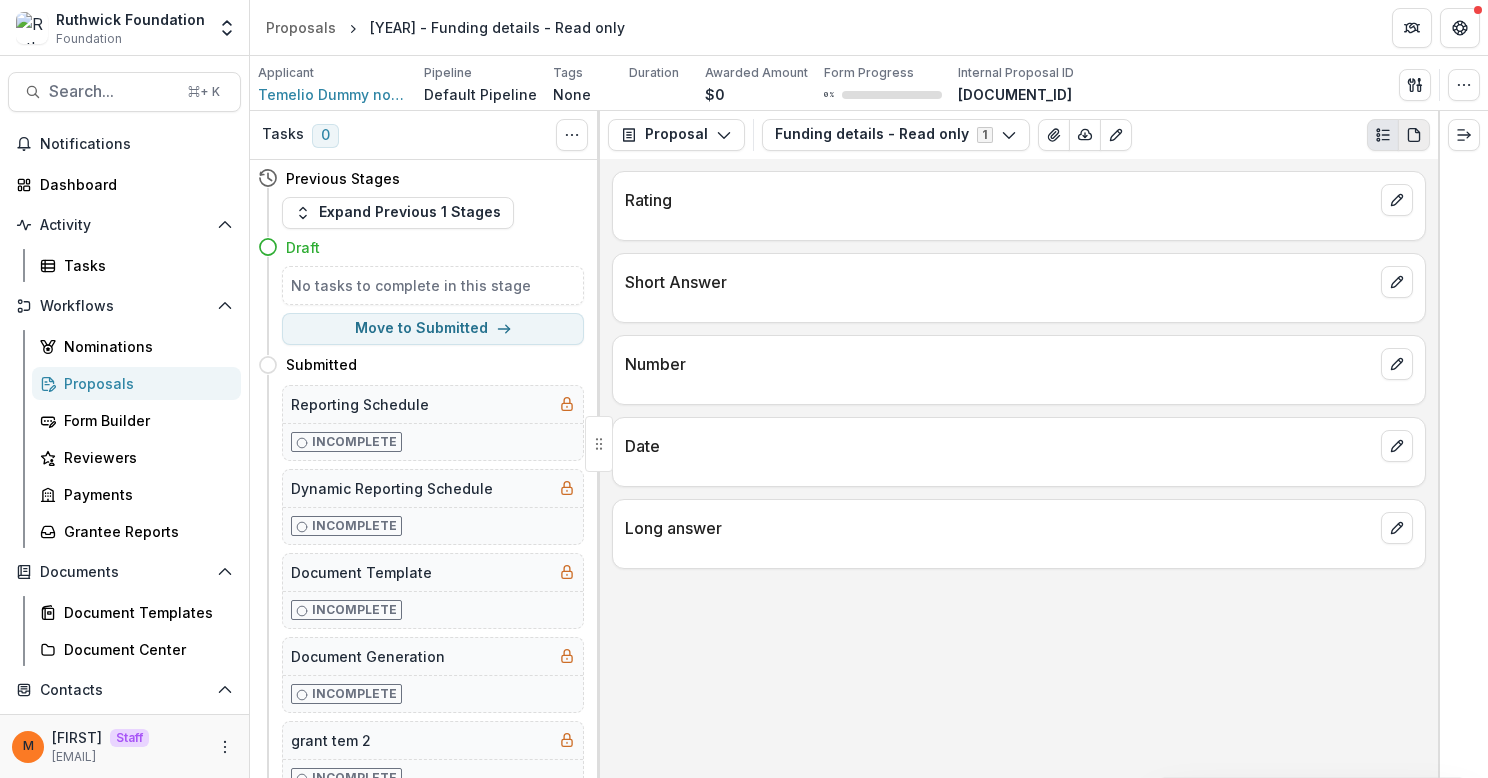 click 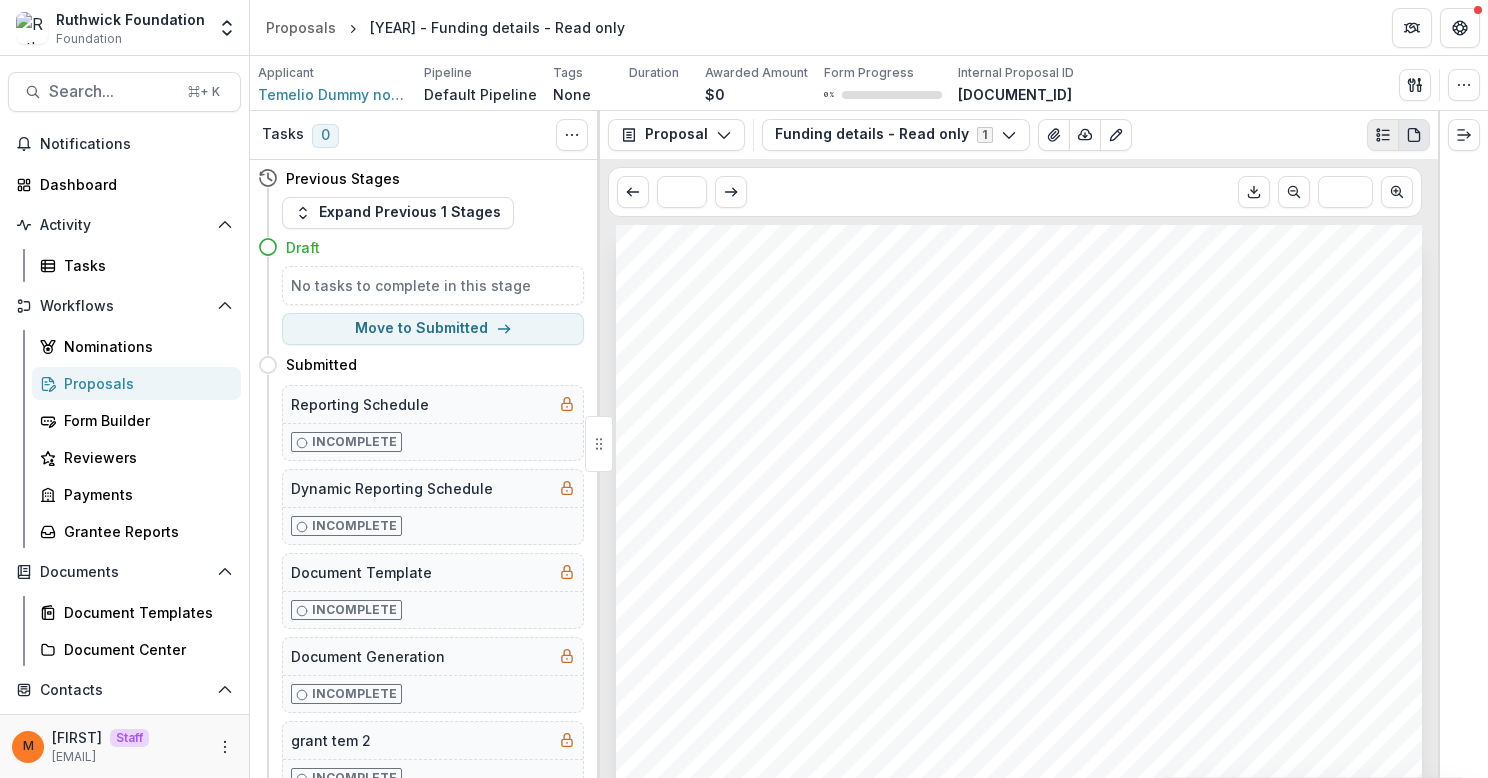 click at bounding box center [1383, 135] 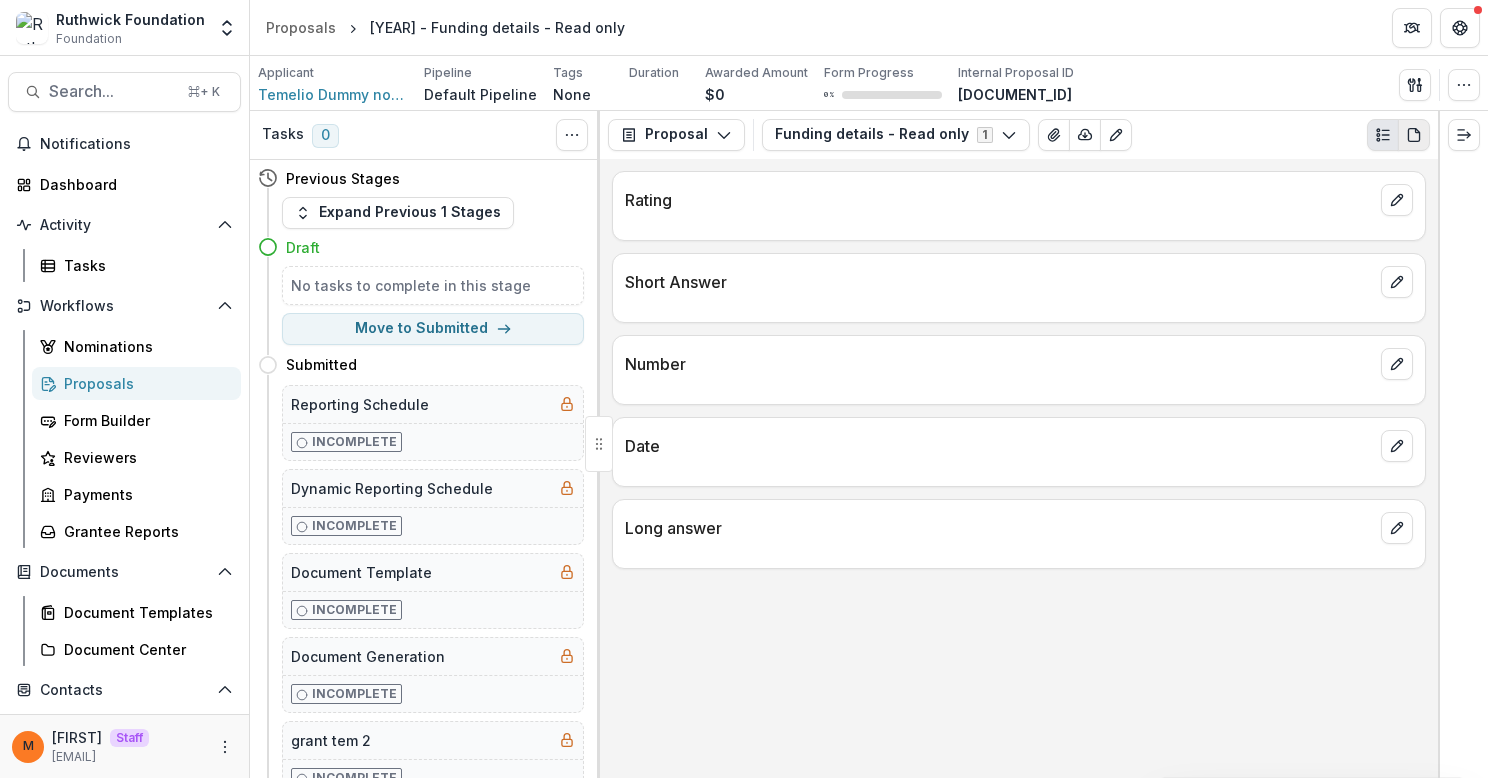 click 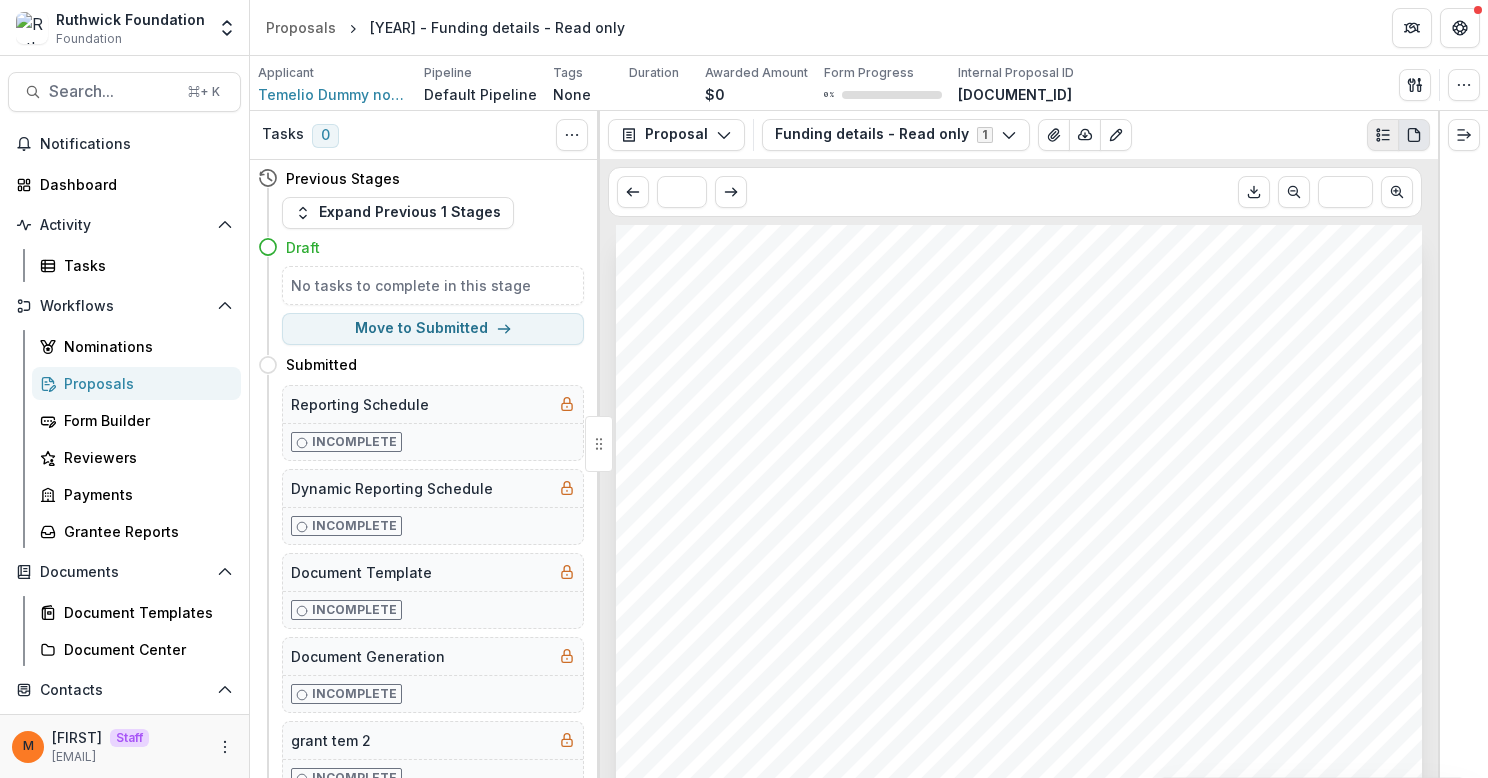 click 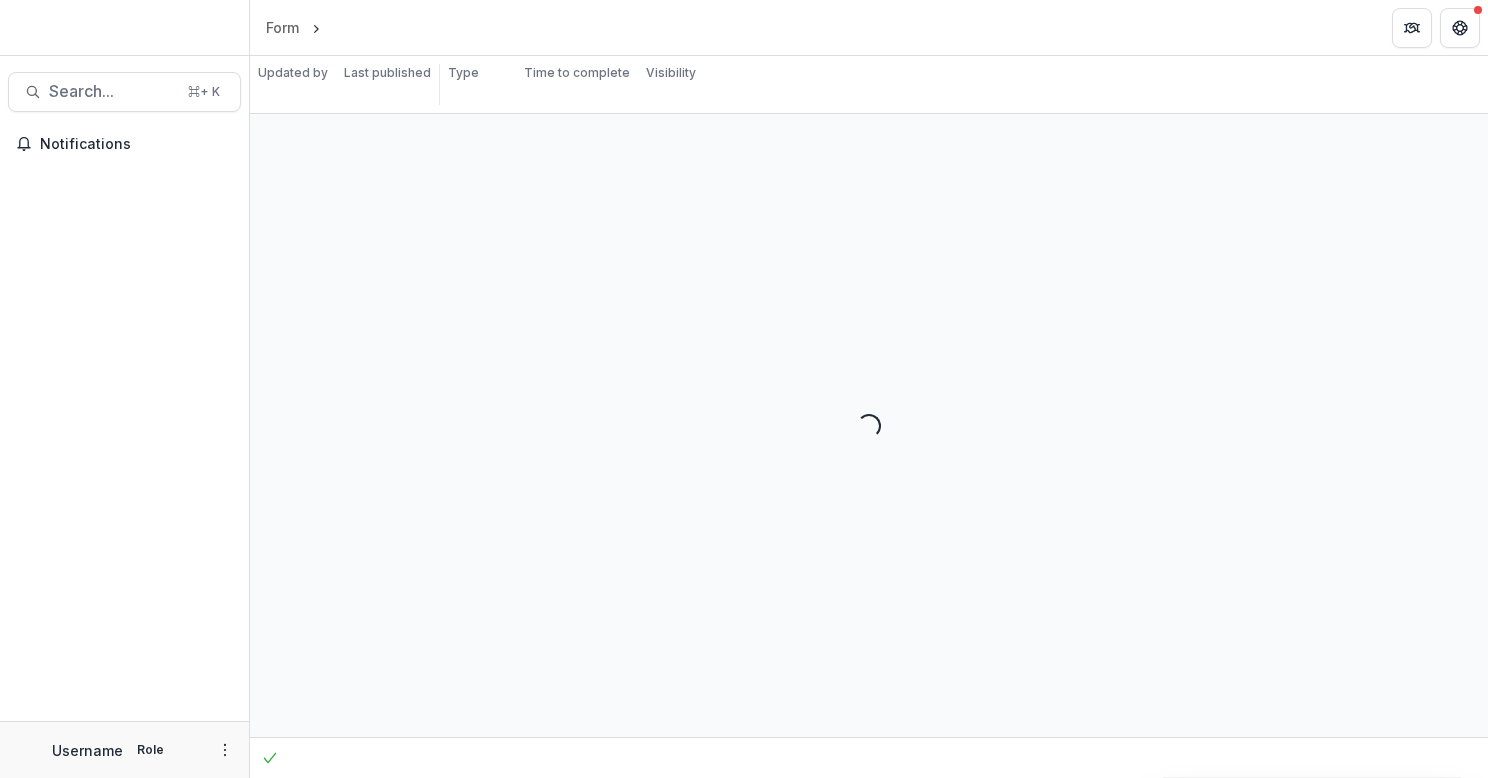 scroll, scrollTop: 0, scrollLeft: 0, axis: both 